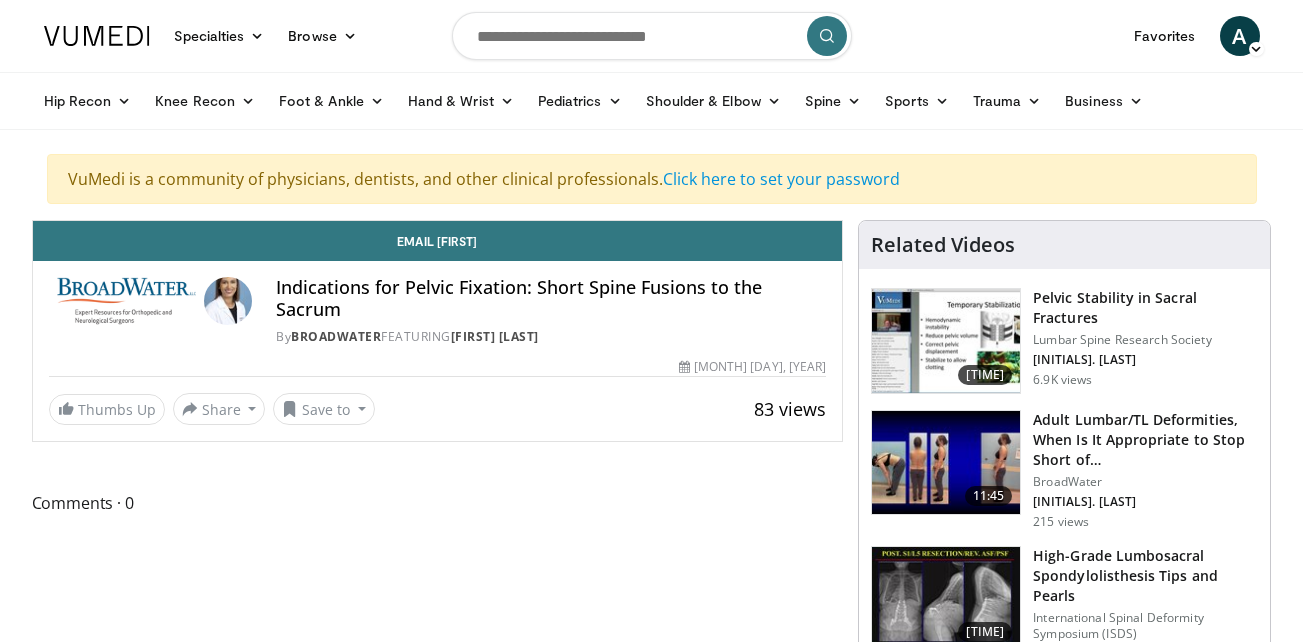 scroll, scrollTop: 0, scrollLeft: 0, axis: both 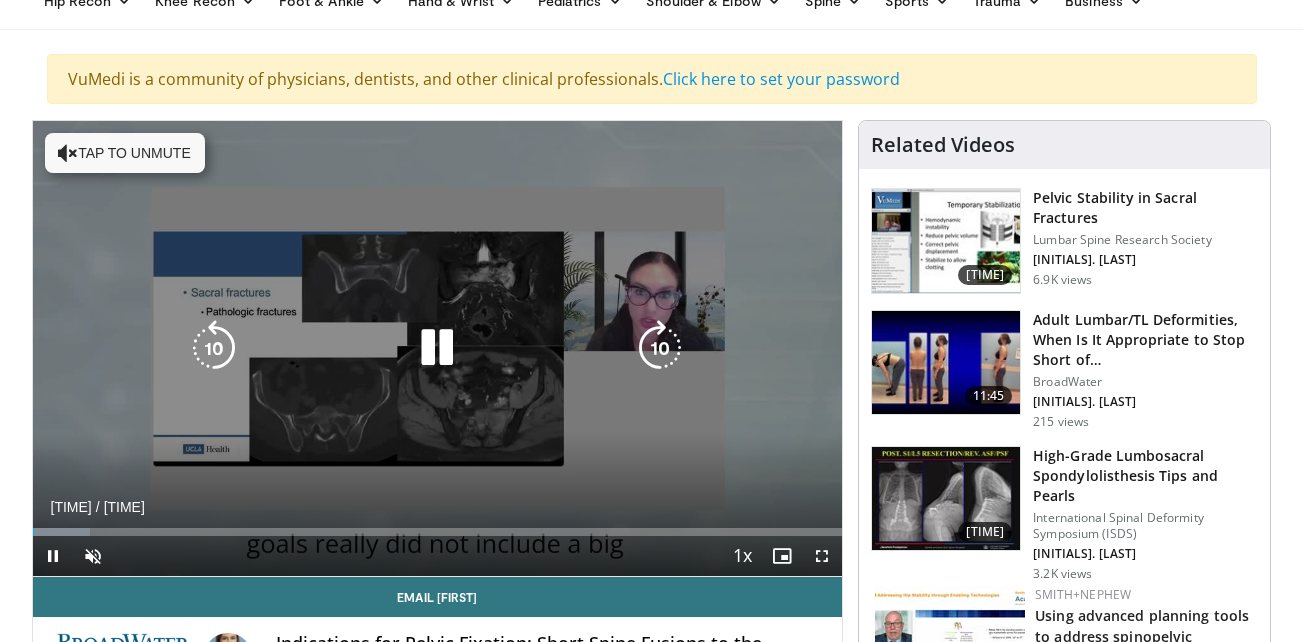 click on "Tap to unmute" at bounding box center [125, 153] 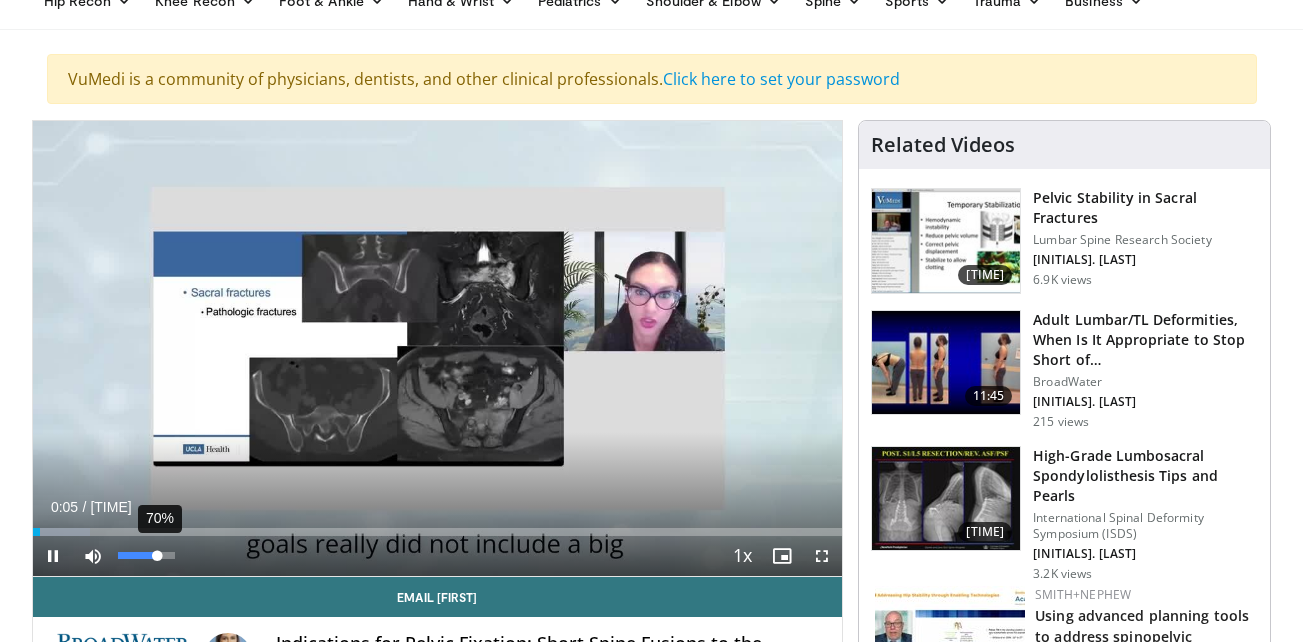 drag, startPoint x: 170, startPoint y: 552, endPoint x: 158, endPoint y: 552, distance: 12 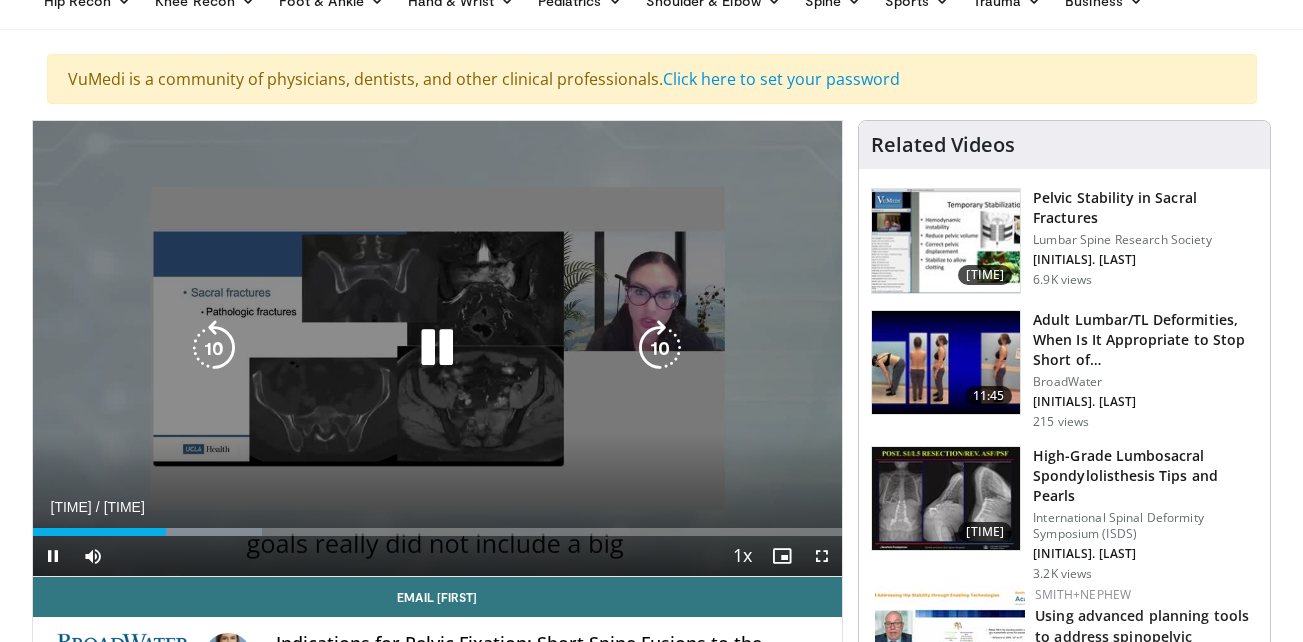 click at bounding box center (437, 348) 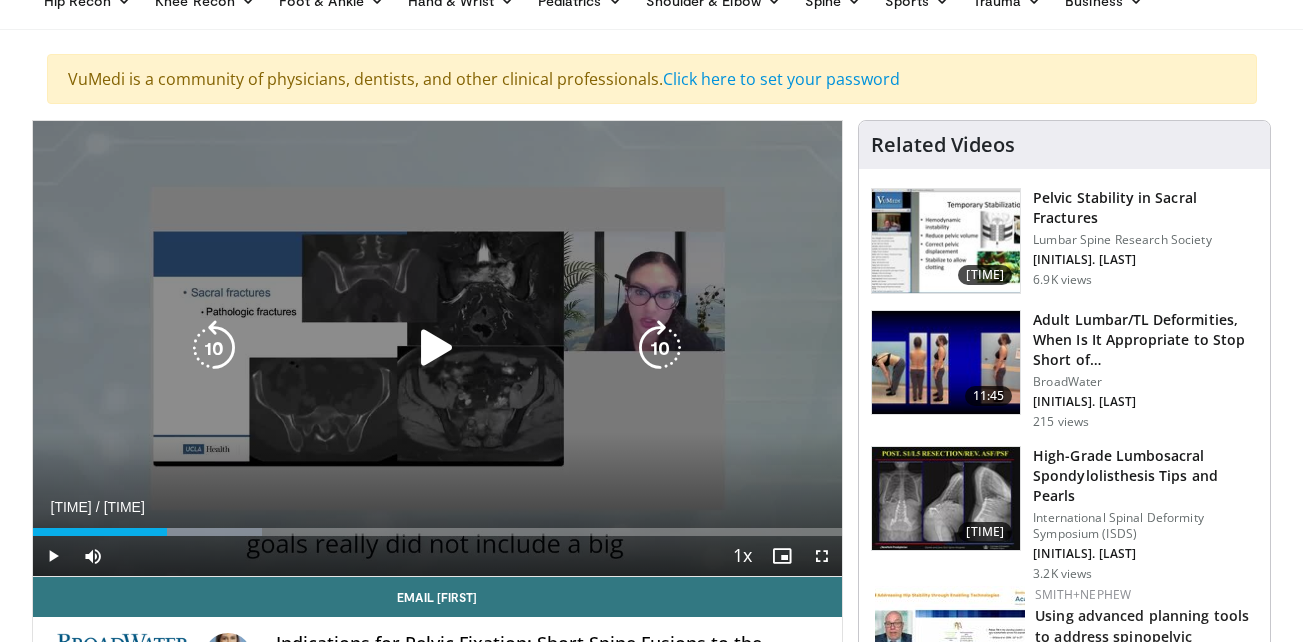 click at bounding box center (437, 348) 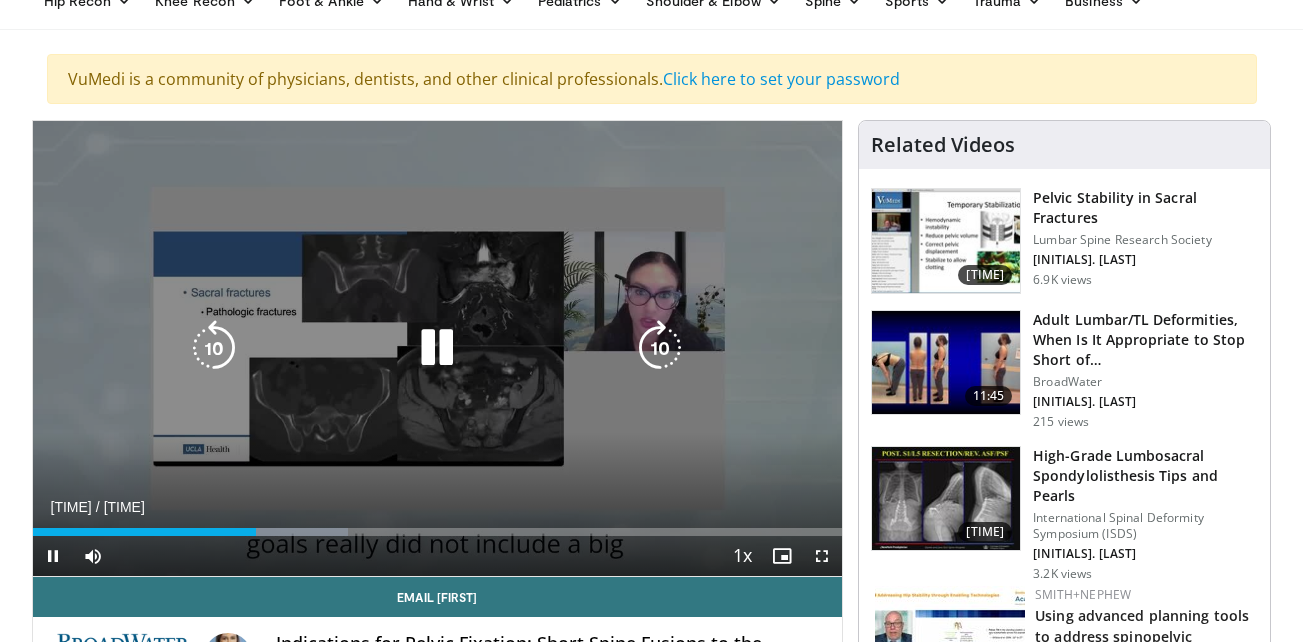 click at bounding box center [437, 348] 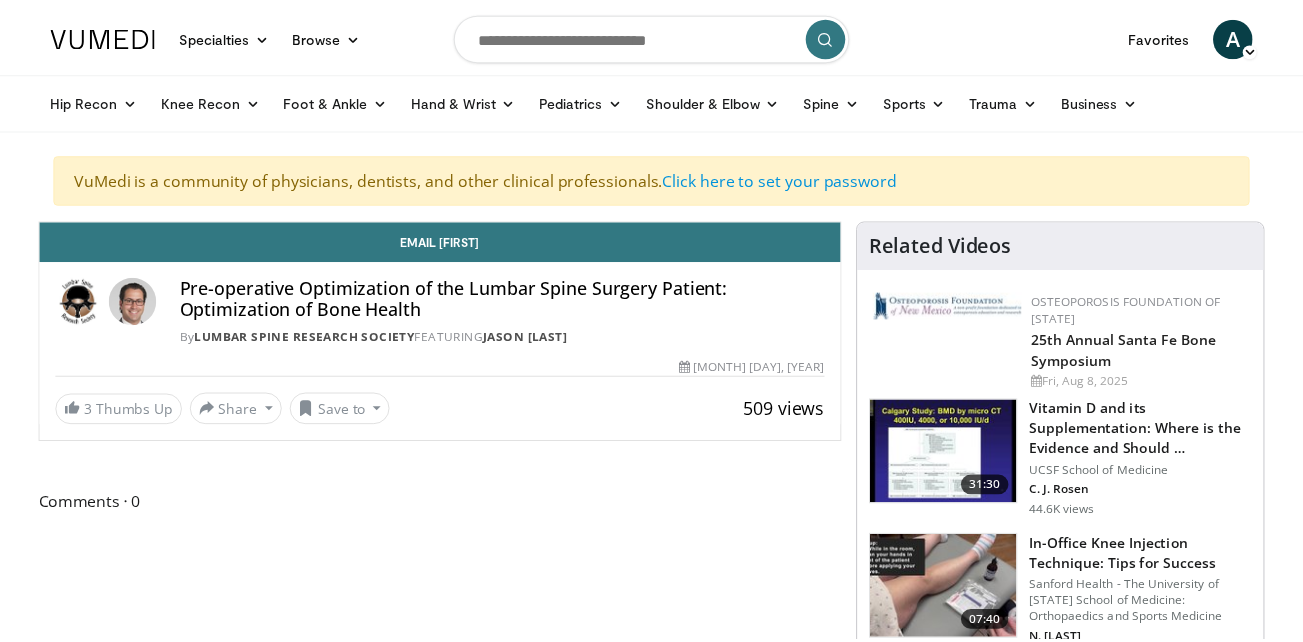 scroll, scrollTop: 0, scrollLeft: 0, axis: both 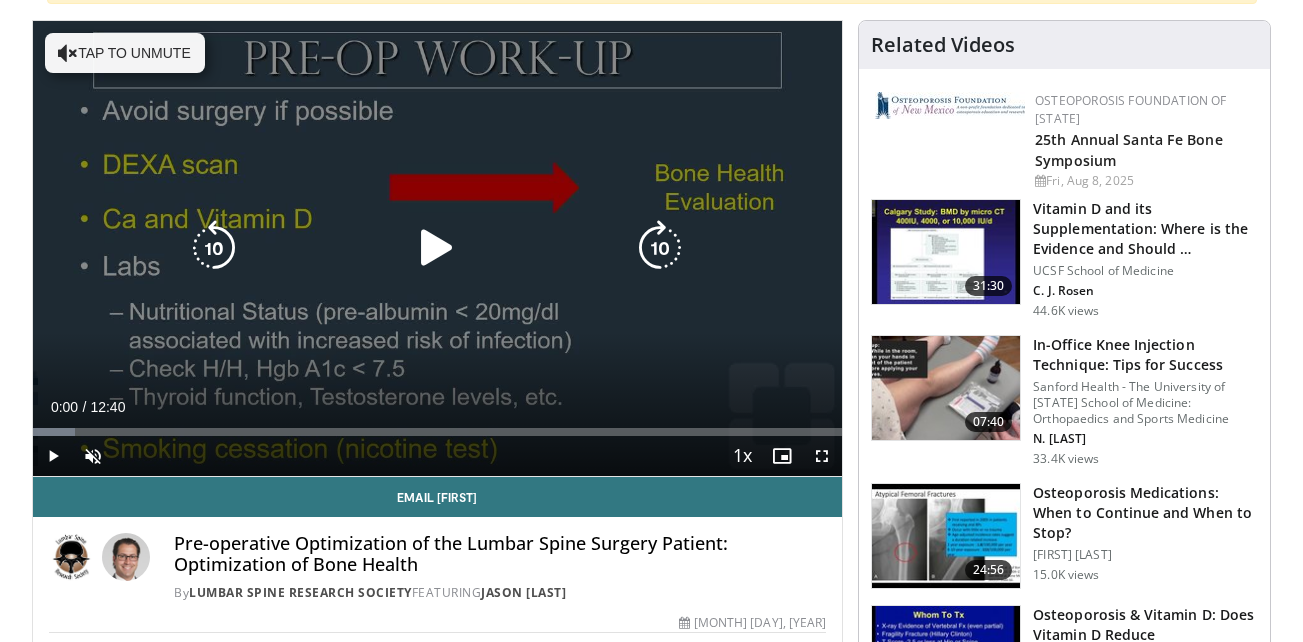 click on "Tap to unmute" at bounding box center (125, 53) 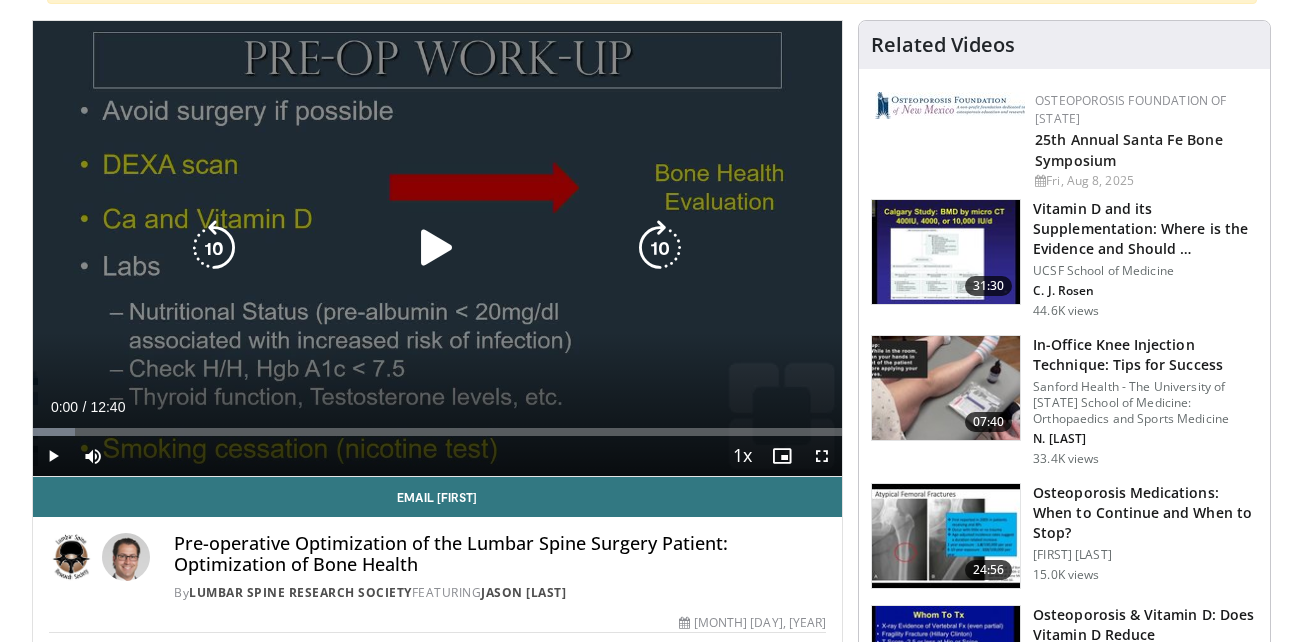 click at bounding box center [437, 248] 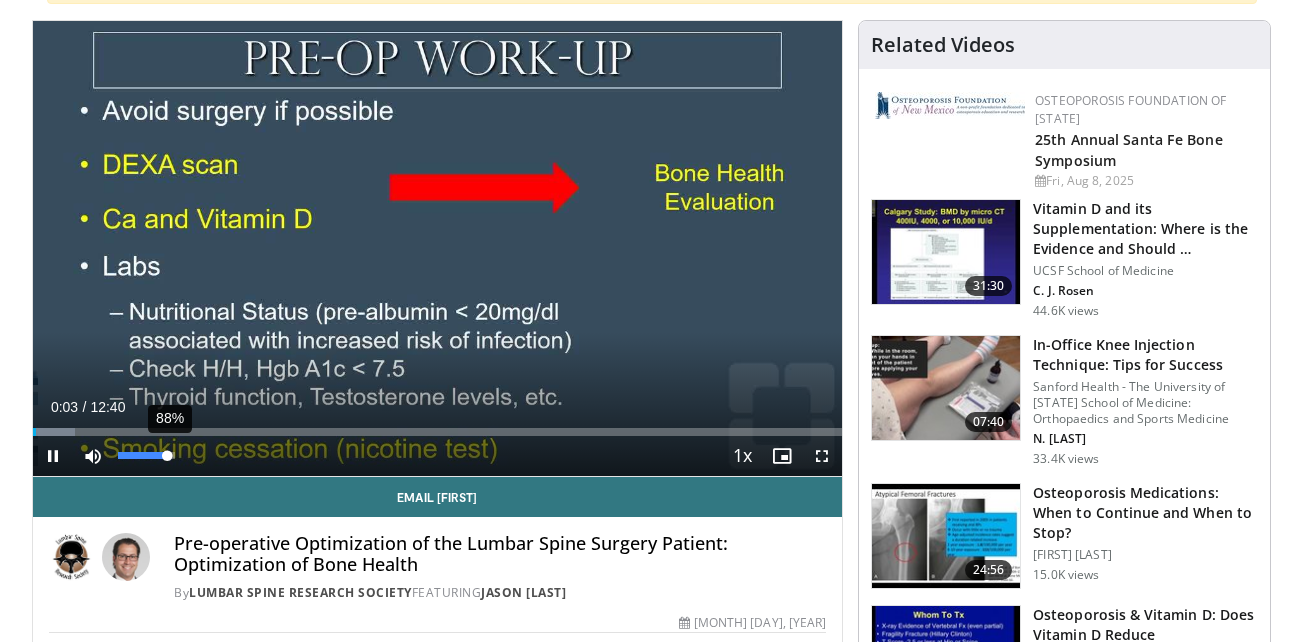 click at bounding box center [143, 455] 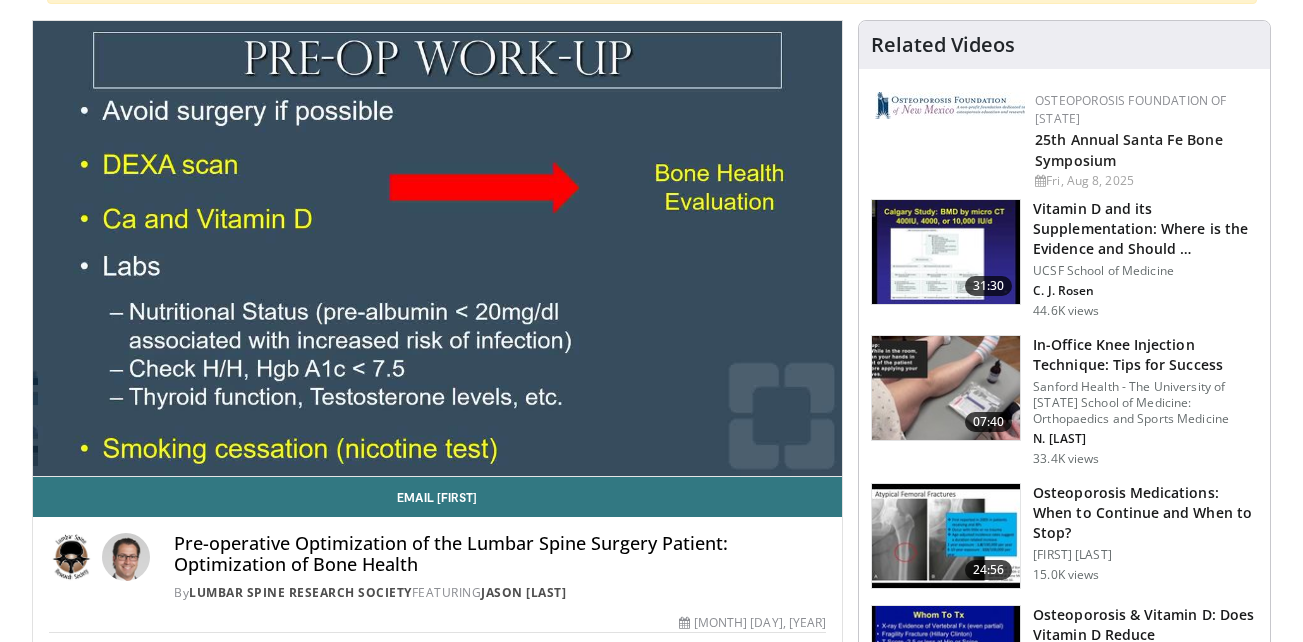 click on "Pre-operative Optimization of the Lumbar Spine Surgery Patient: Optimization of Bone Health" at bounding box center (500, 554) 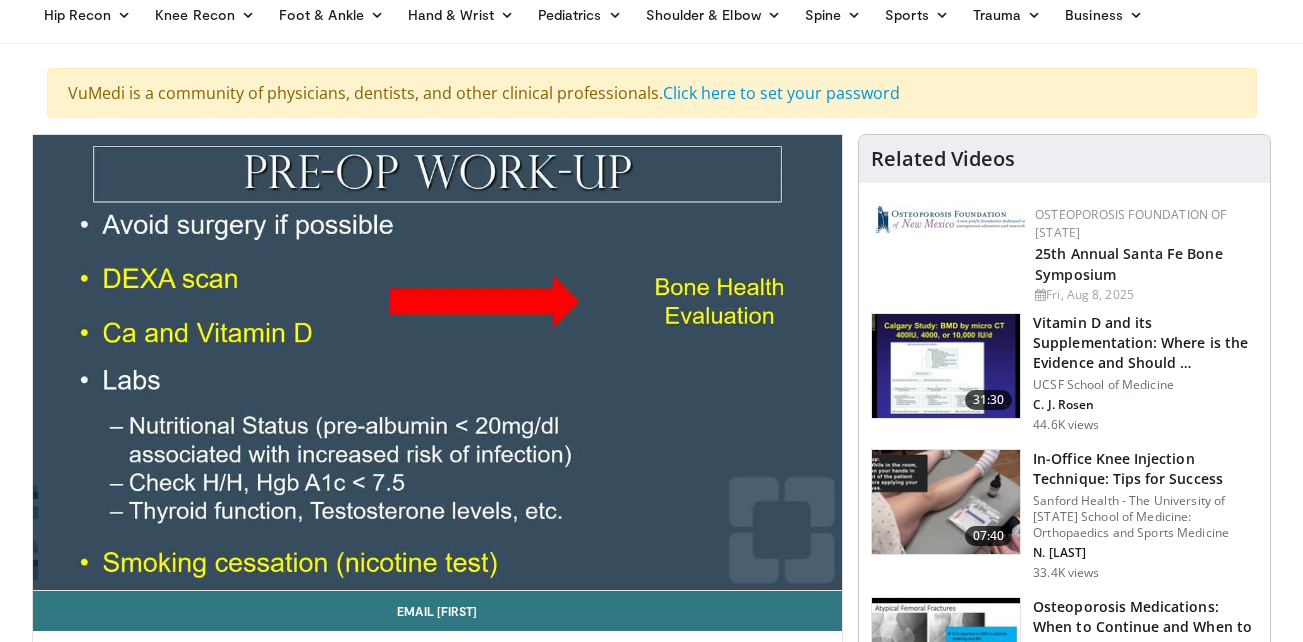 scroll, scrollTop: 200, scrollLeft: 0, axis: vertical 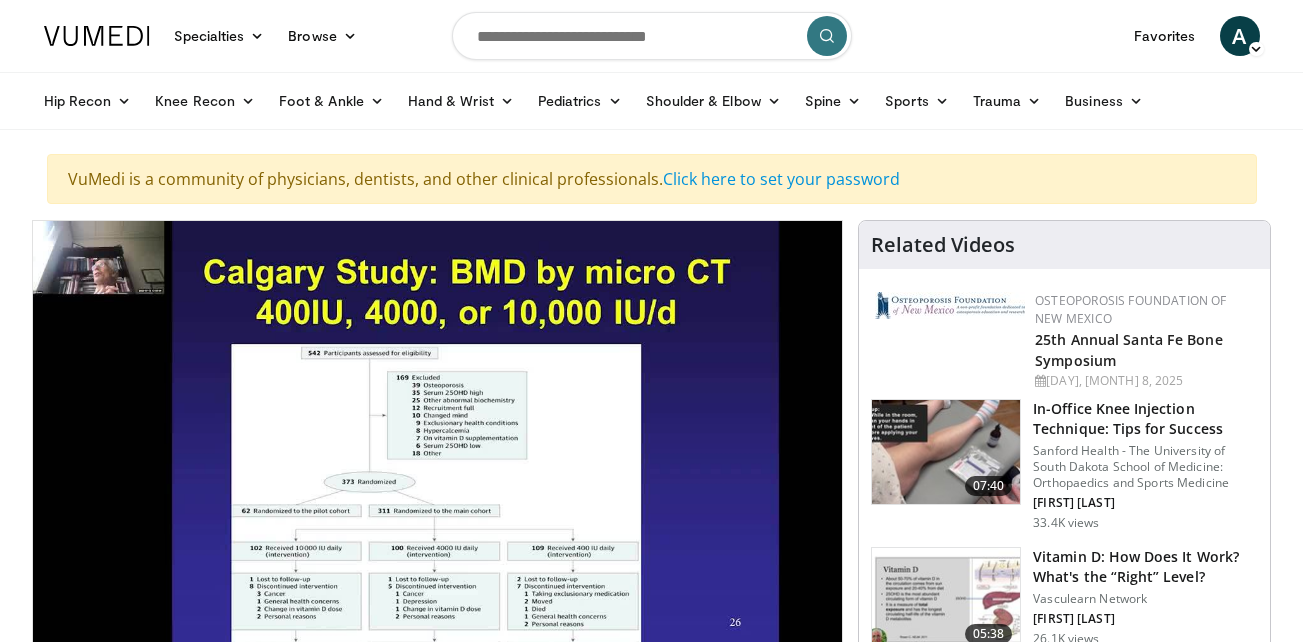 click at bounding box center (946, 452) 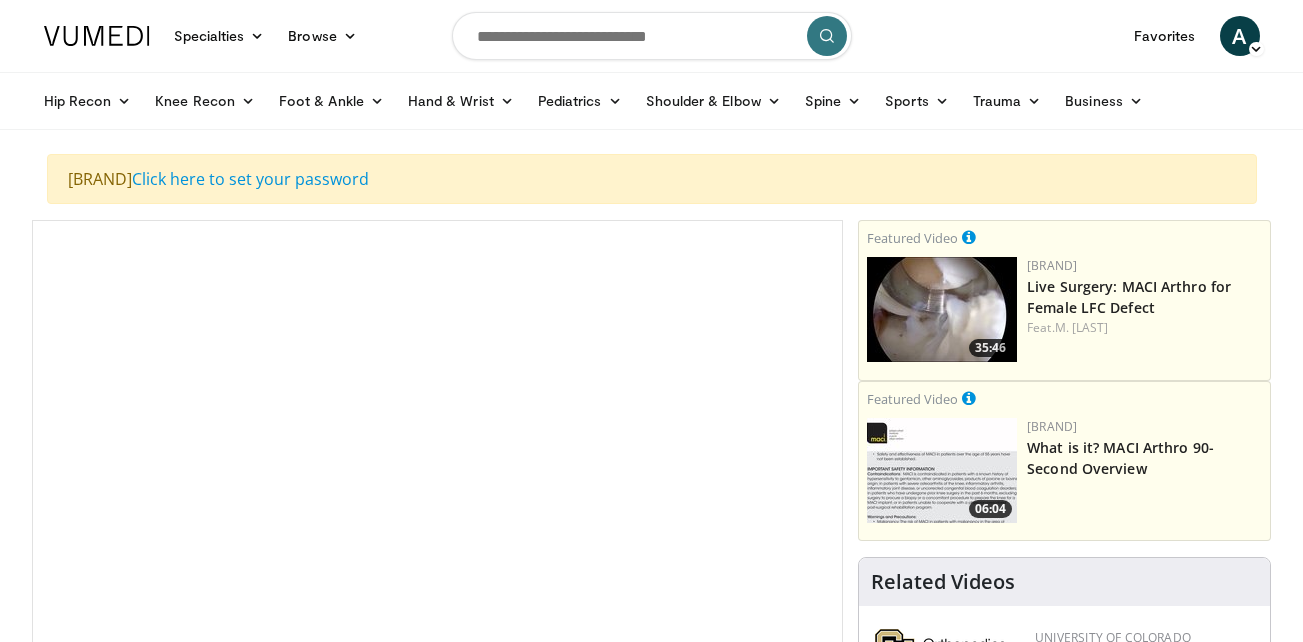 scroll, scrollTop: 0, scrollLeft: 0, axis: both 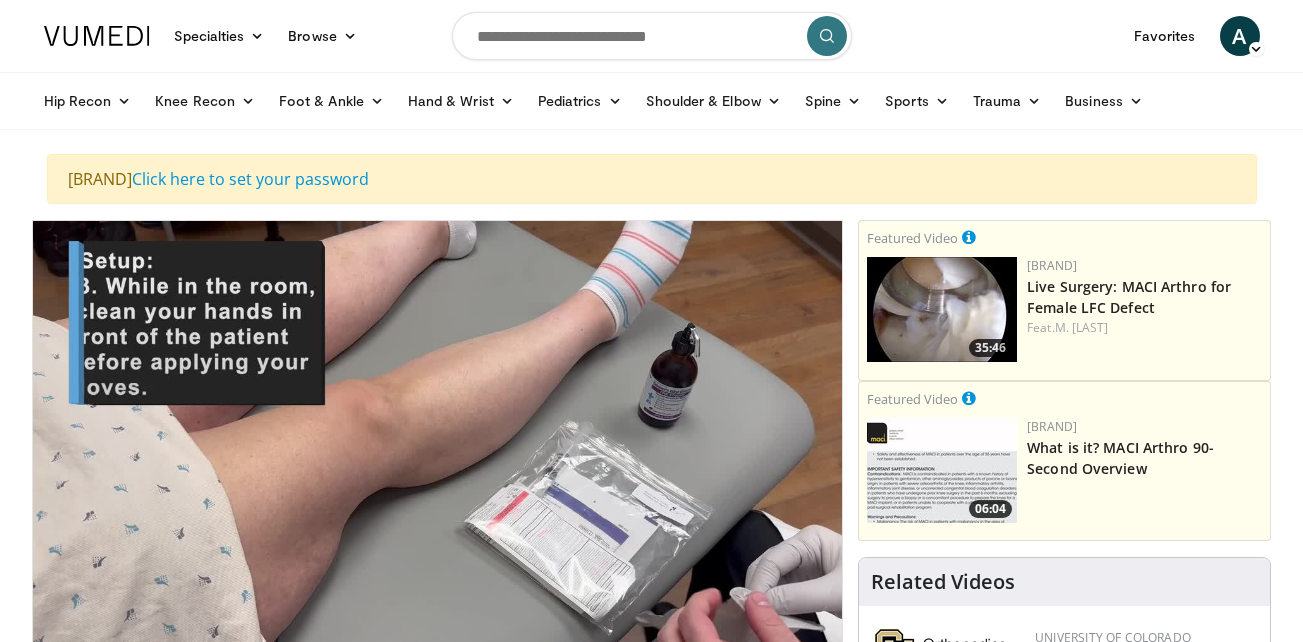 click on "Specialties
Adult & Family Medicine
Allergy, Asthma, Immunology
Anesthesiology
Cardiology
Dental
Dermatology
Endocrinology
Gastroenterology & Hepatology
General Surgery
Hematology & Oncology
Infectious Disease
Nephrology
Neurology
Neurosurgery
Obstetrics & Gynecology
Ophthalmology
Oral Maxillofacial
Orthopaedics
Otolaryngology
Pediatrics
Plastic Surgery
Podiatry
Psychiatry
Pulmonology
Radiation Oncology
Radiology
Rheumatology
Urology" at bounding box center (651, 2523) 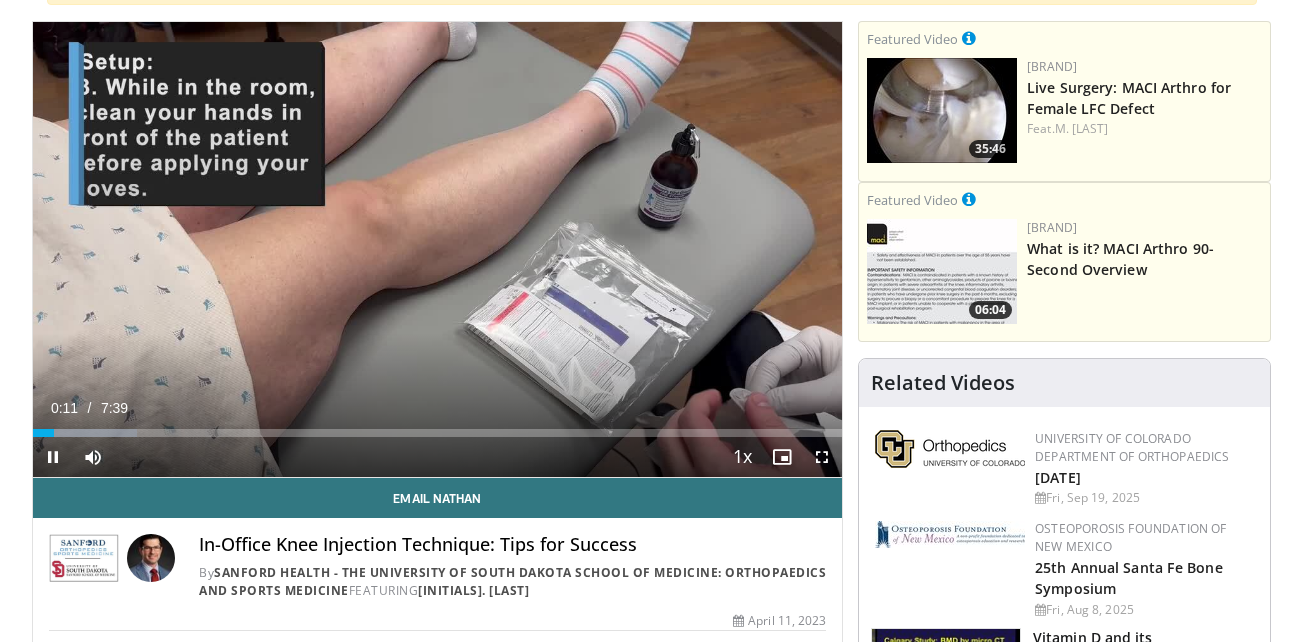 scroll, scrollTop: 200, scrollLeft: 0, axis: vertical 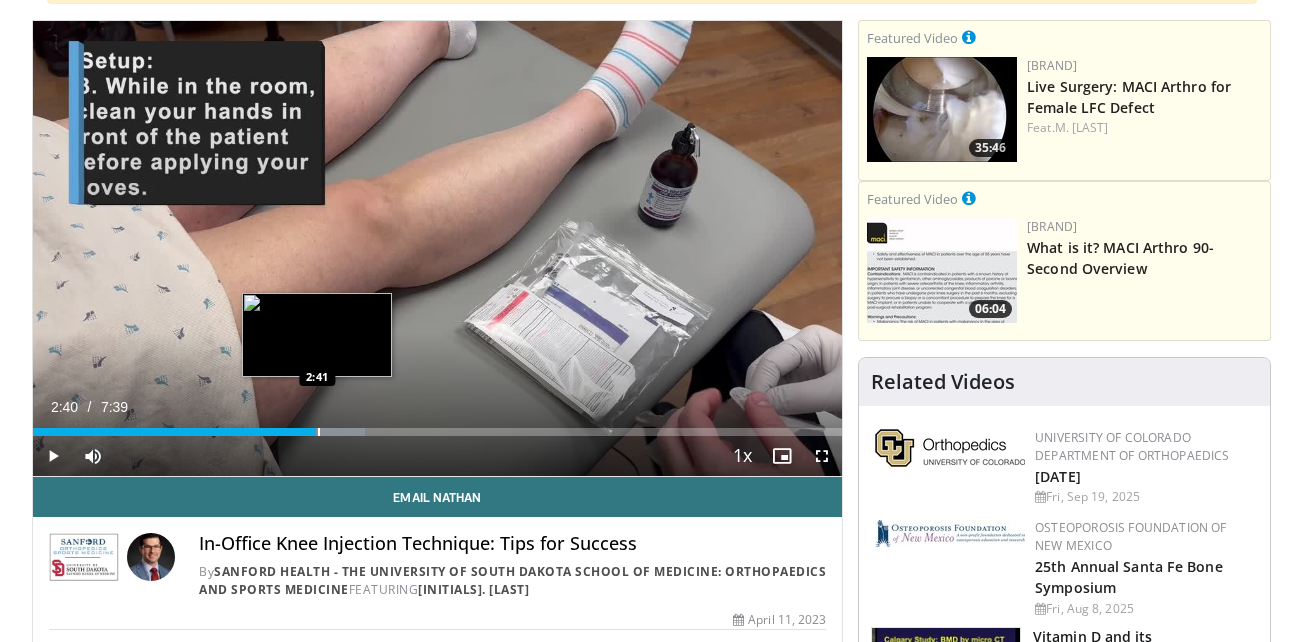 click at bounding box center [319, 432] 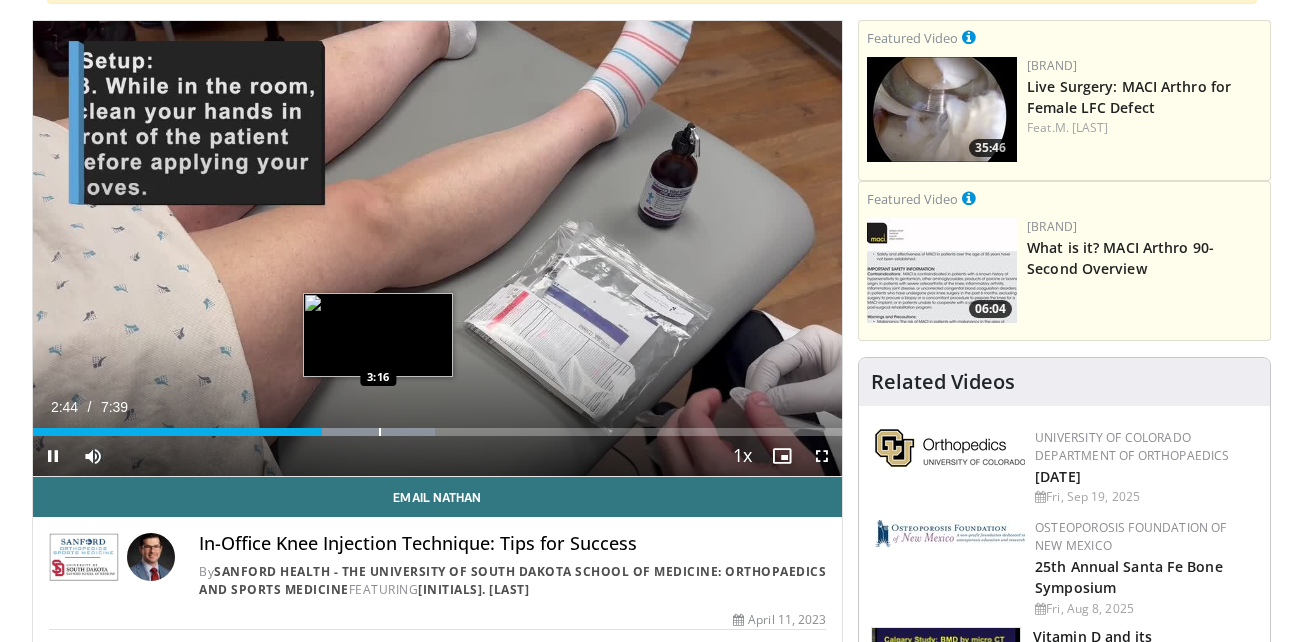 click at bounding box center [380, 432] 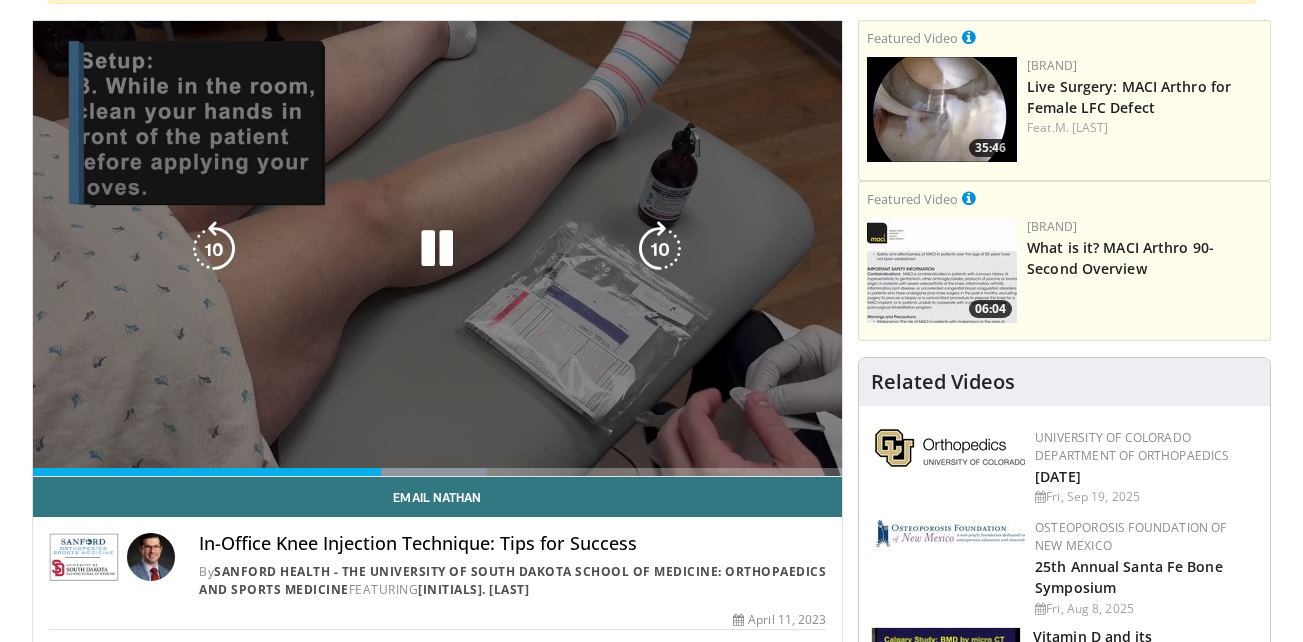 click on "**********" at bounding box center (438, 249) 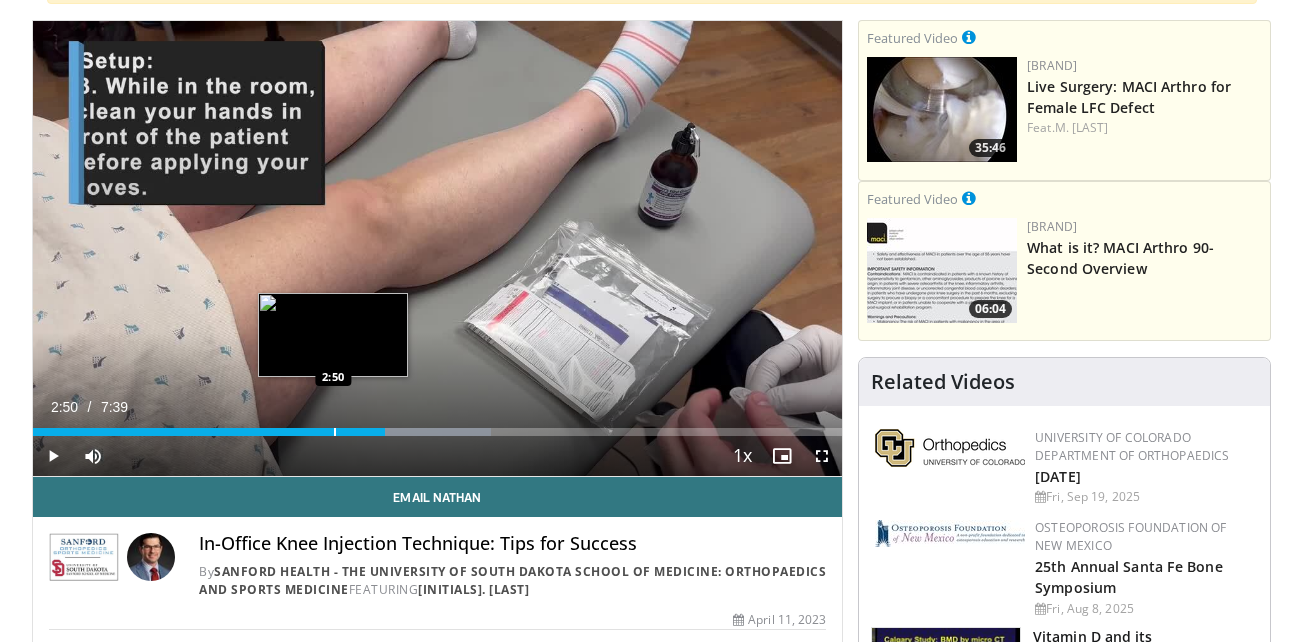 click at bounding box center (335, 432) 